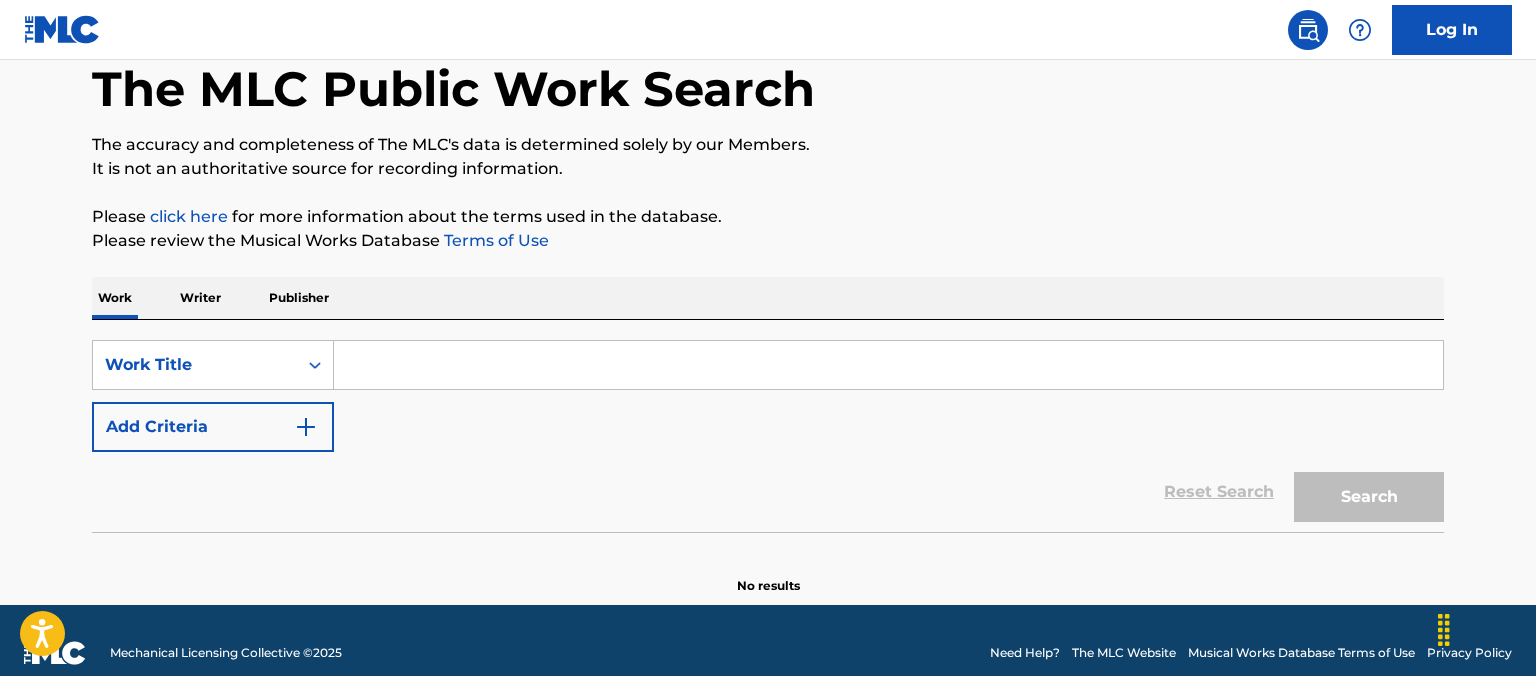 scroll, scrollTop: 129, scrollLeft: 0, axis: vertical 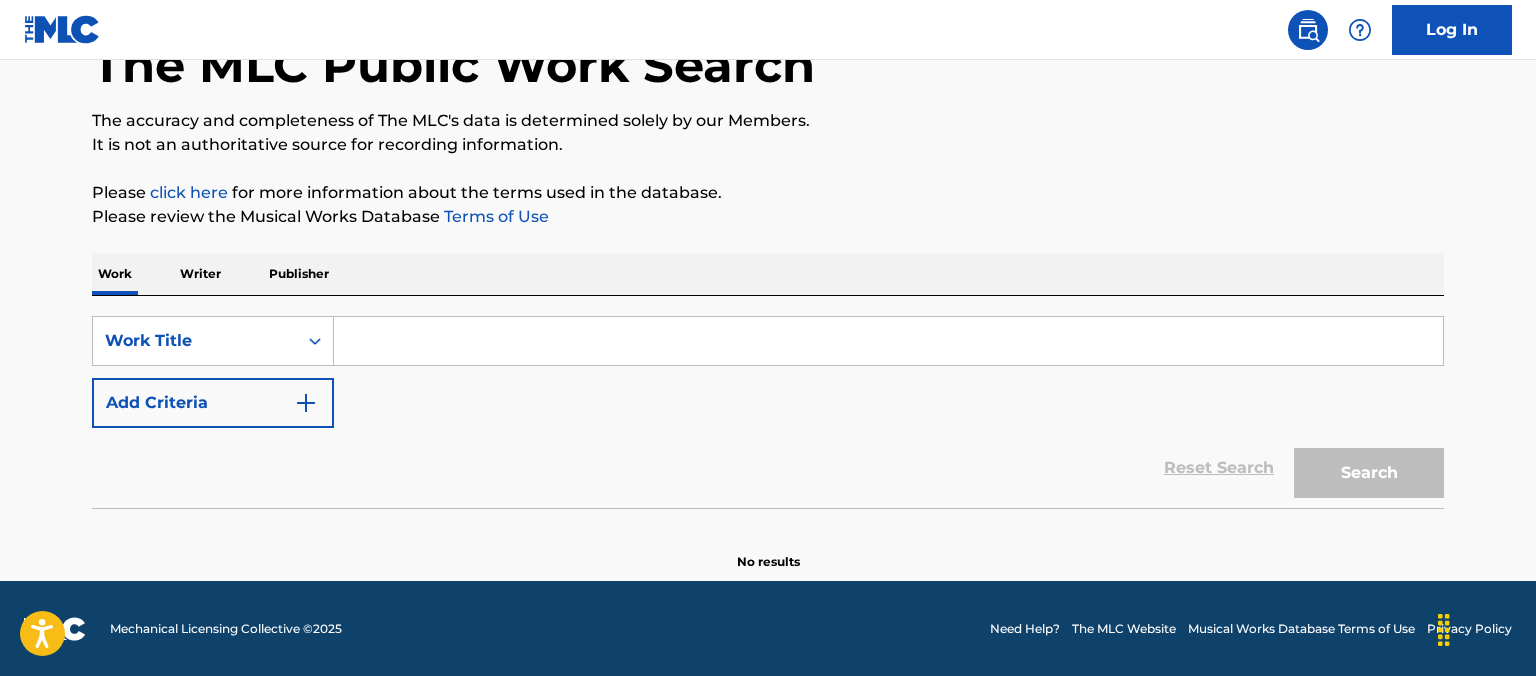 click at bounding box center [888, 341] 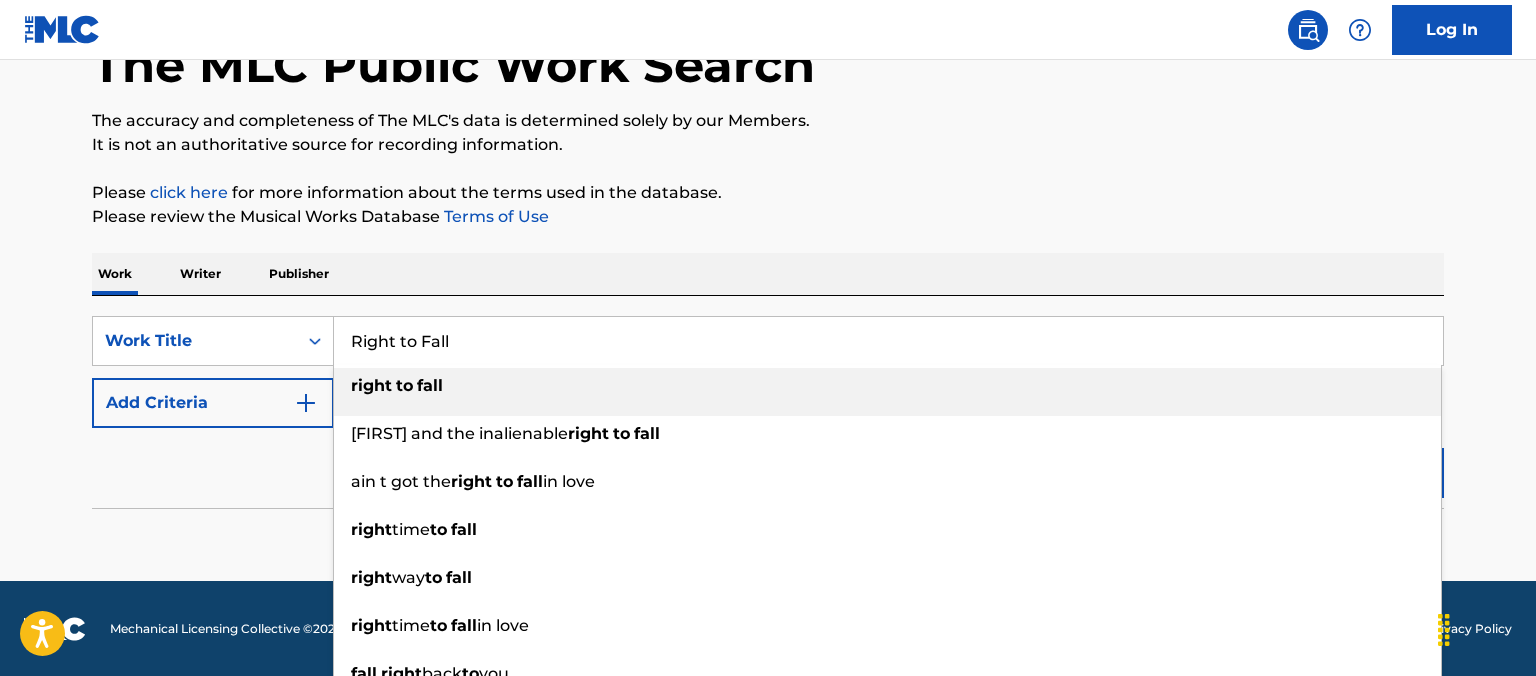 type on "Right to Fall" 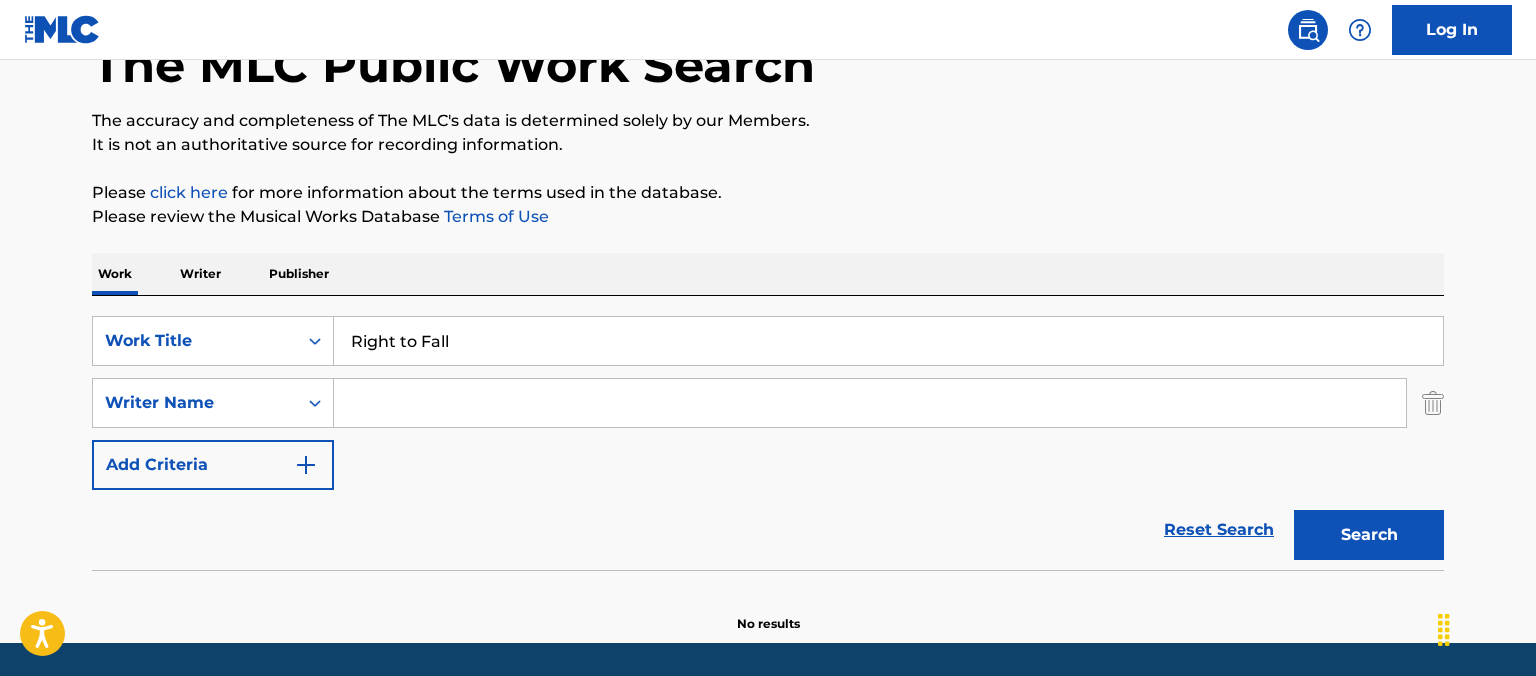 click at bounding box center (870, 403) 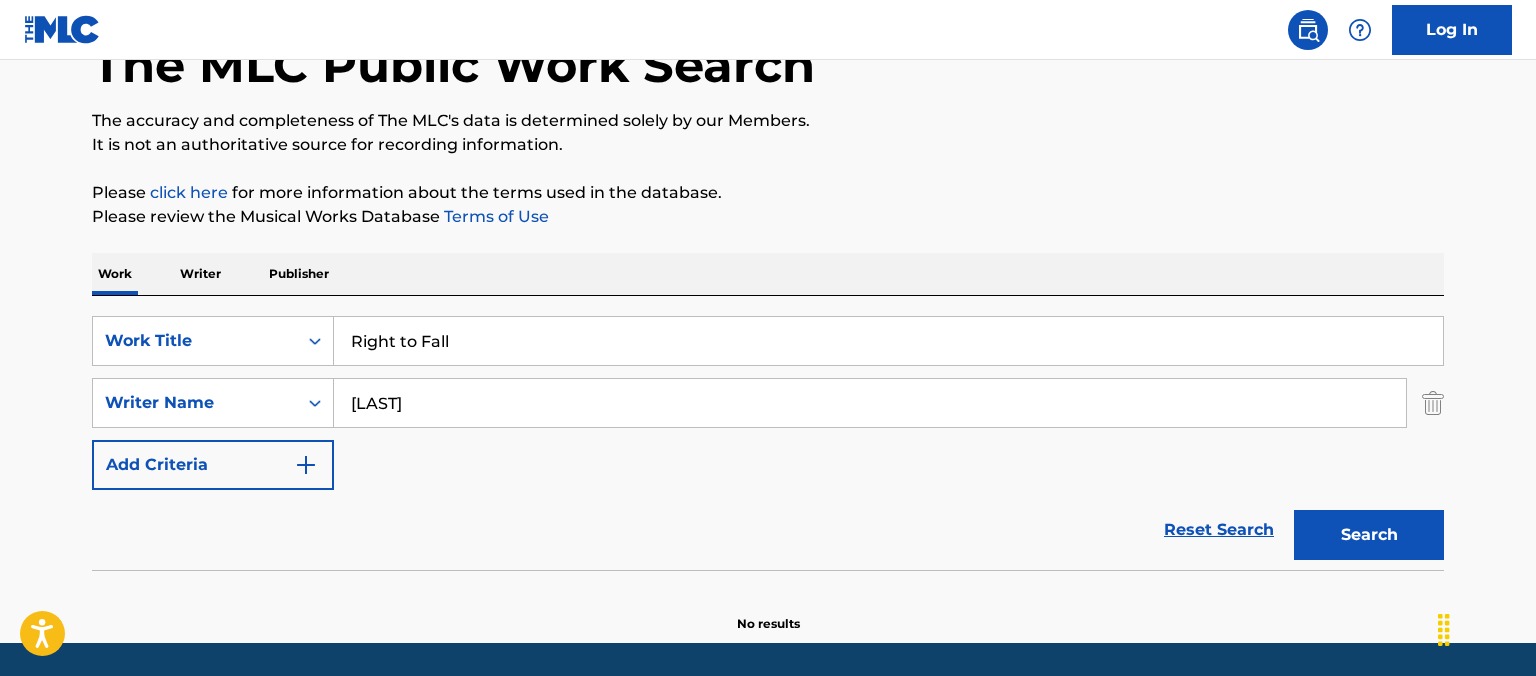 type on "[LAST]" 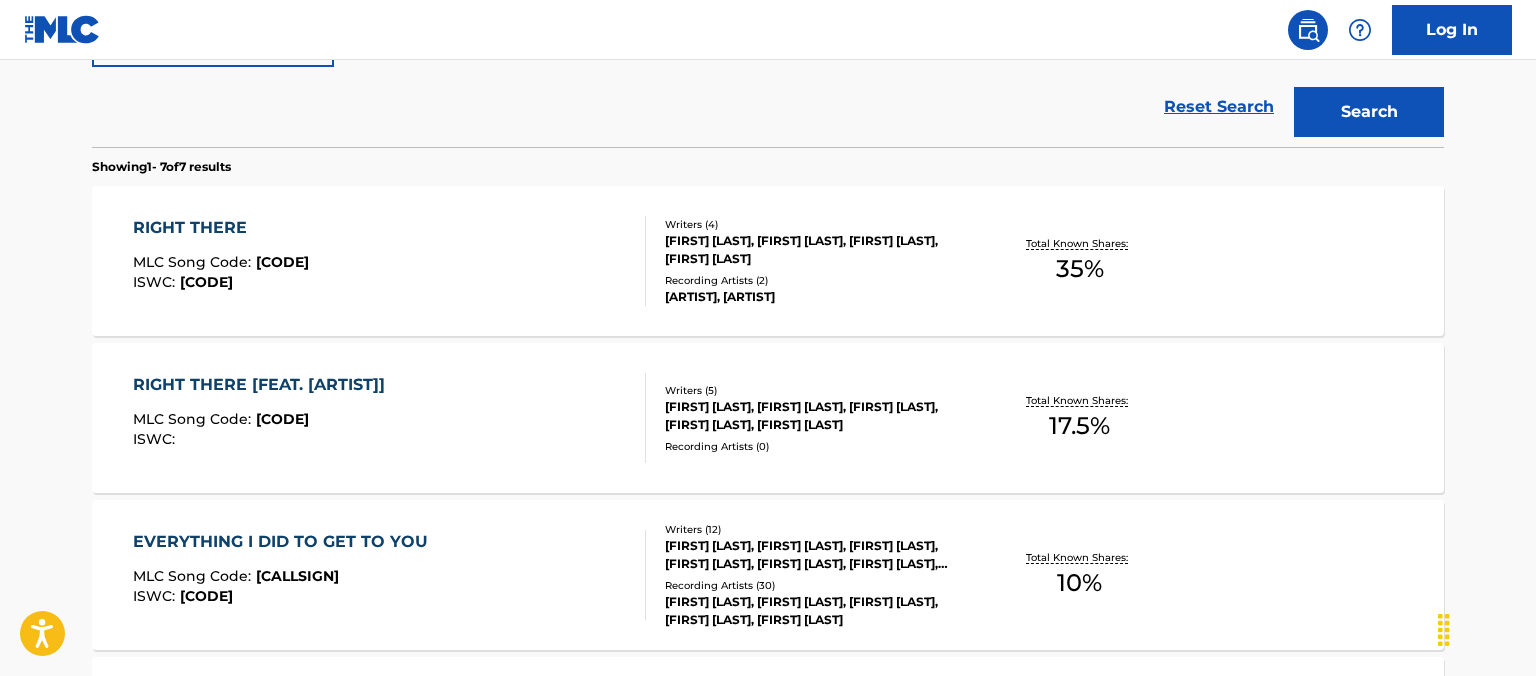 scroll, scrollTop: 0, scrollLeft: 0, axis: both 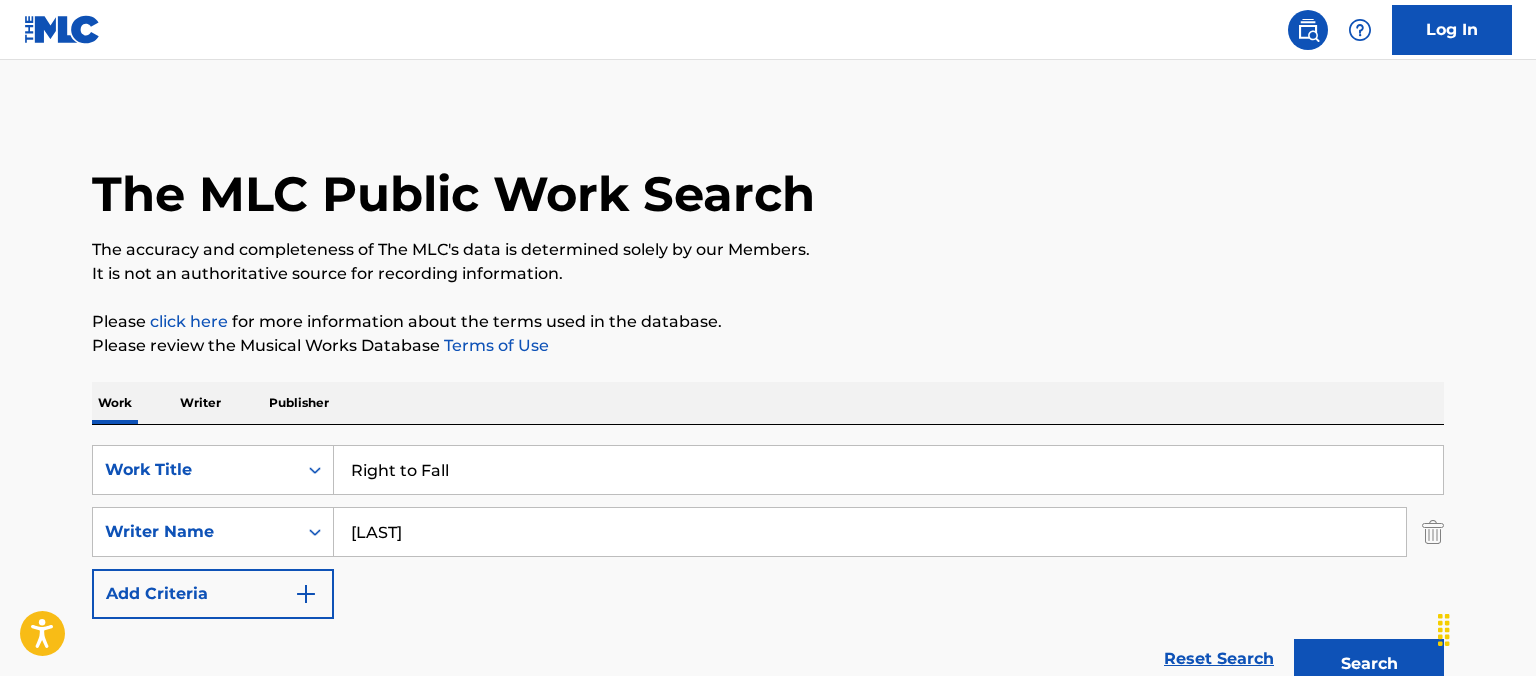 click on "Right to Fall" at bounding box center (888, 470) 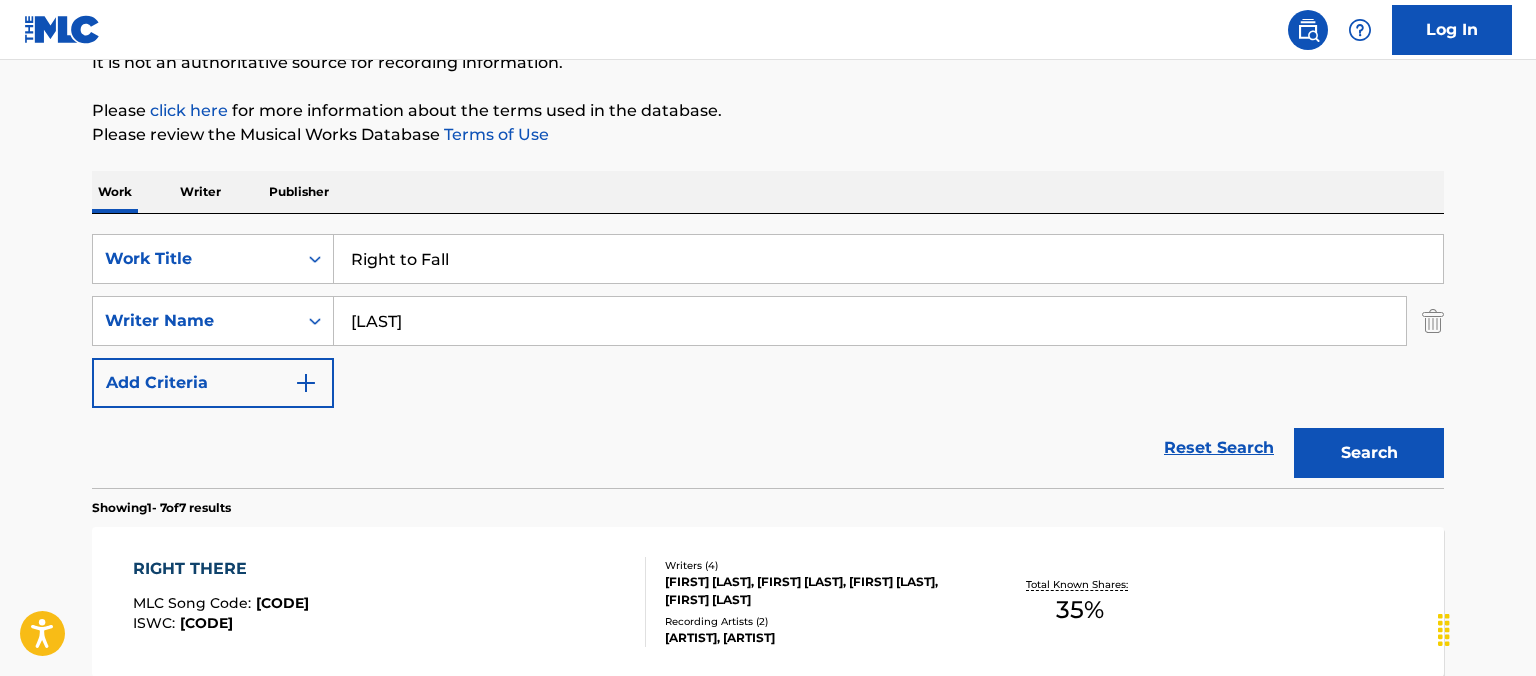 click on "Search" at bounding box center [1369, 453] 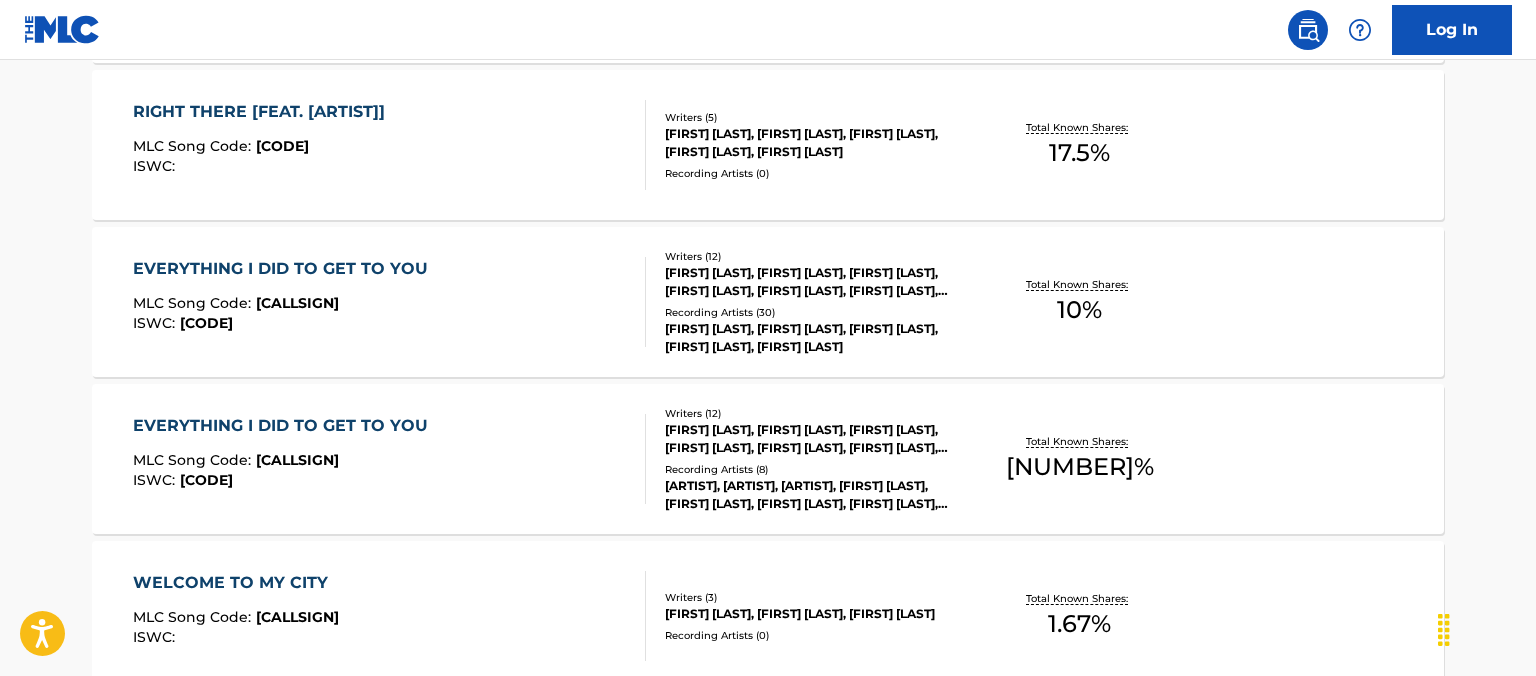 scroll, scrollTop: 297, scrollLeft: 0, axis: vertical 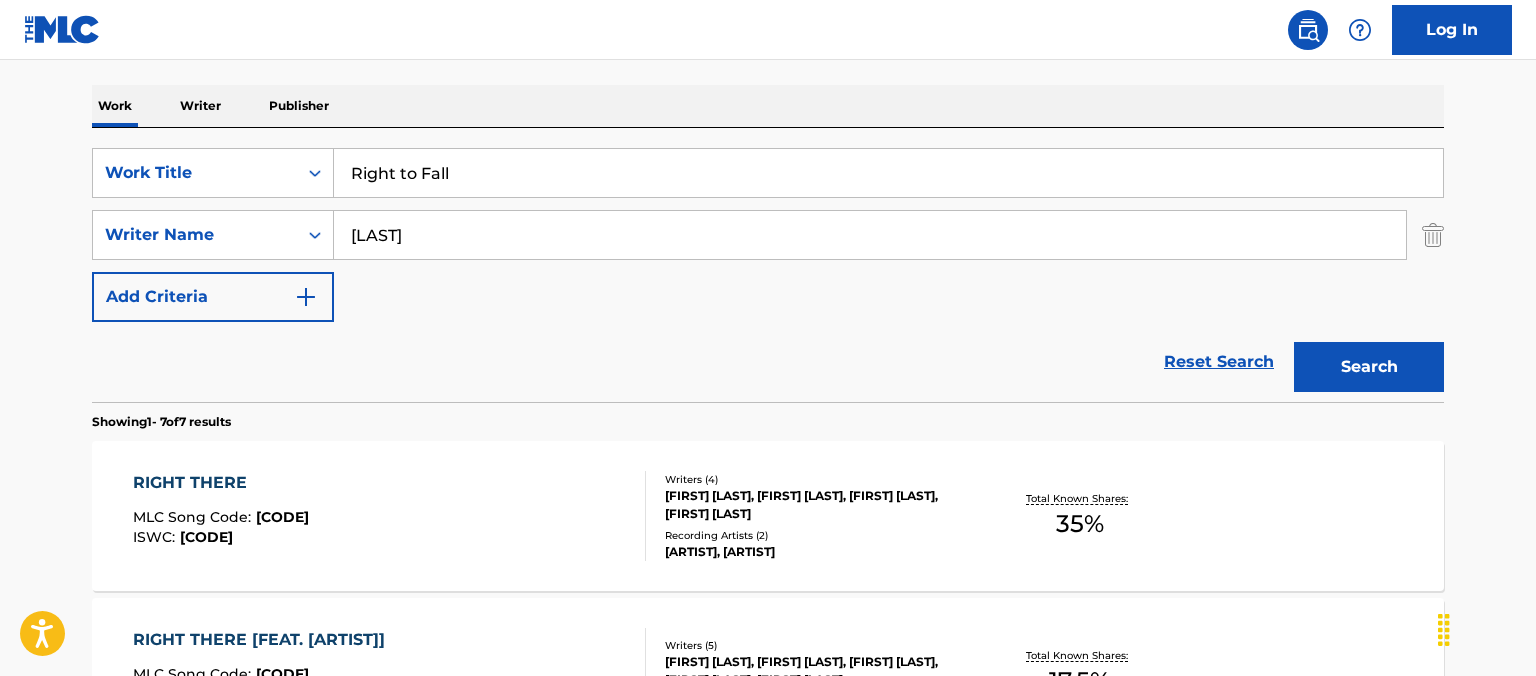 drag, startPoint x: 466, startPoint y: 182, endPoint x: 11, endPoint y: 120, distance: 459.20474 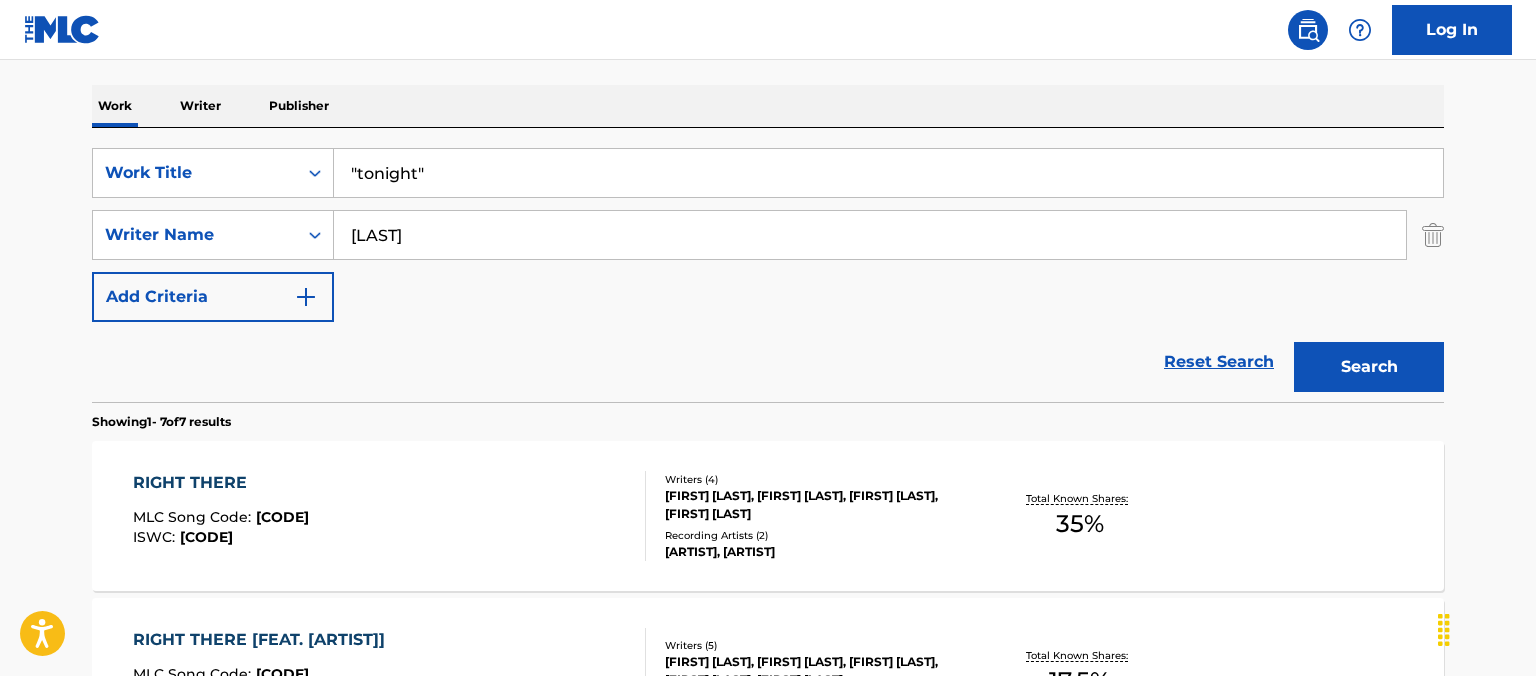 type on ""tonight"" 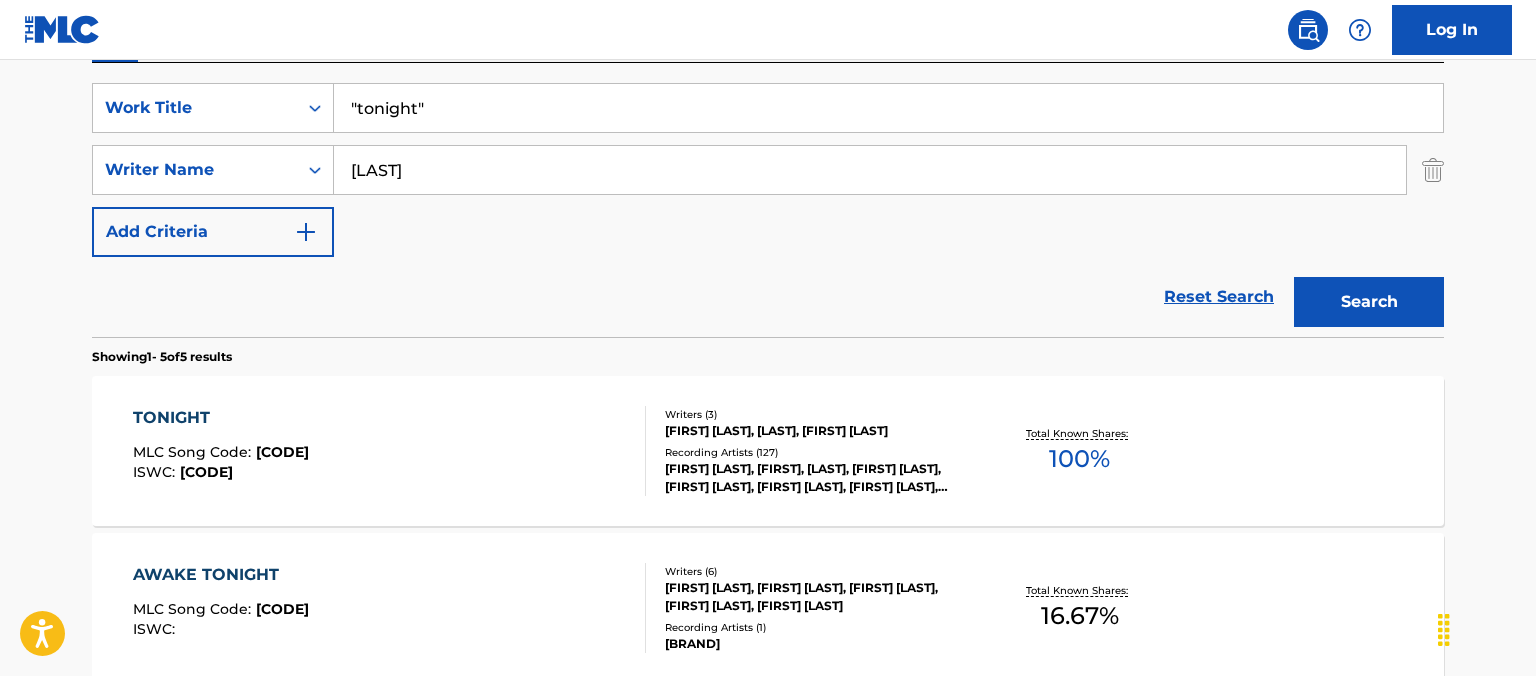 scroll, scrollTop: 573, scrollLeft: 0, axis: vertical 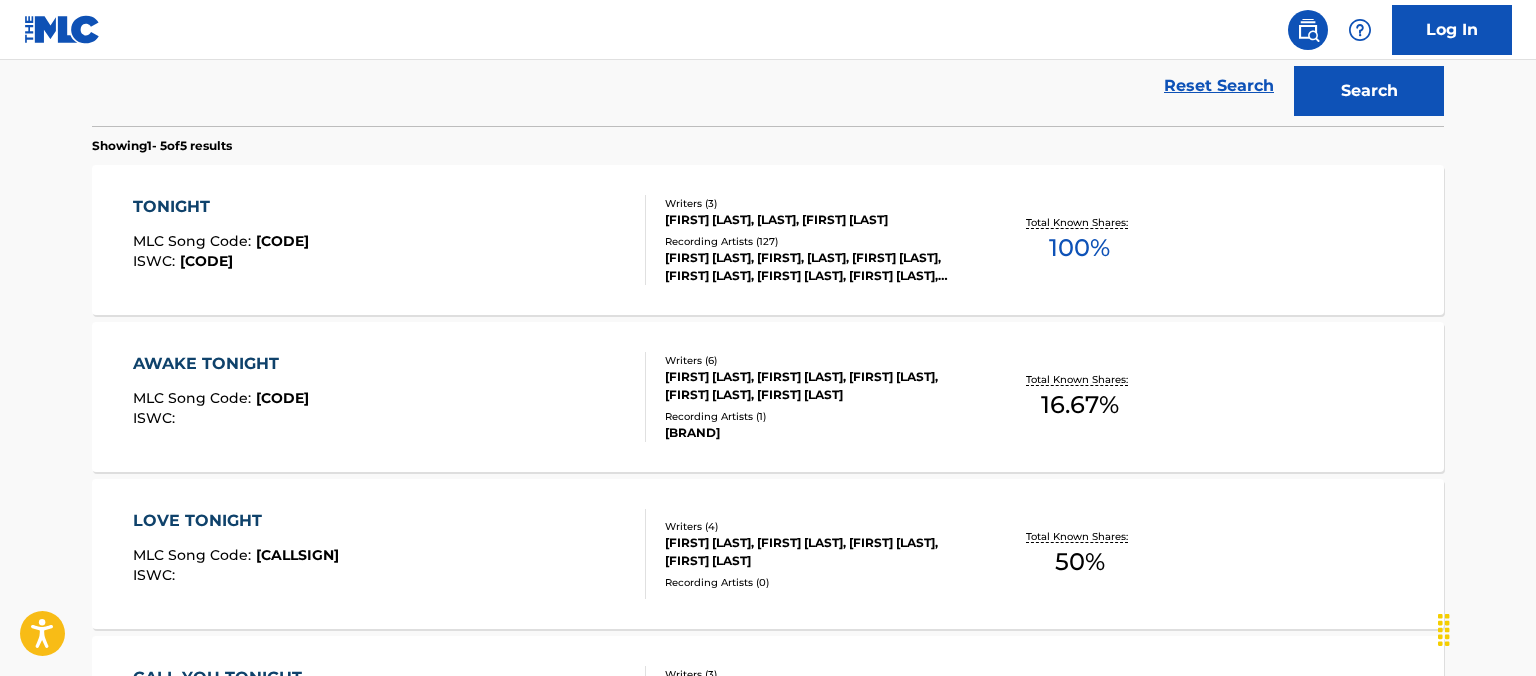 click on "TONIGHT" at bounding box center (221, 207) 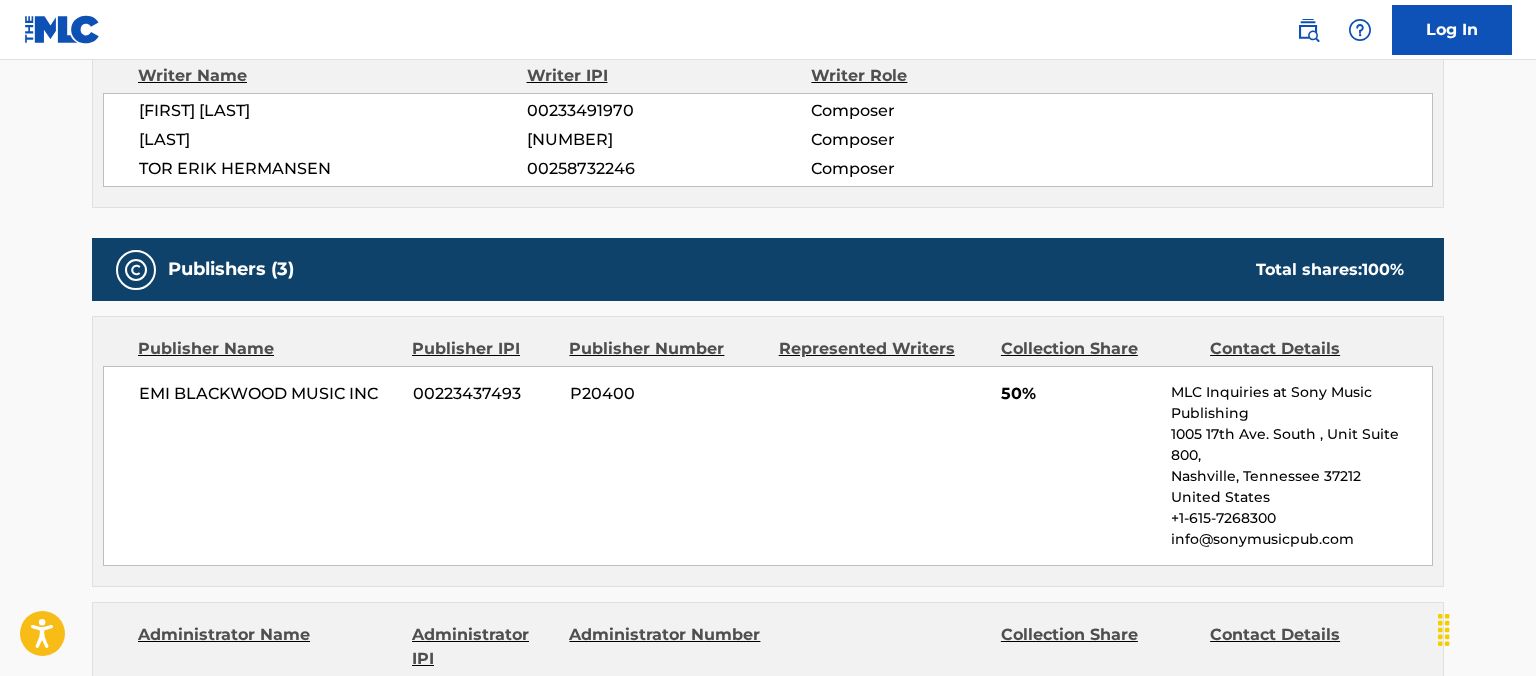 scroll, scrollTop: 0, scrollLeft: 0, axis: both 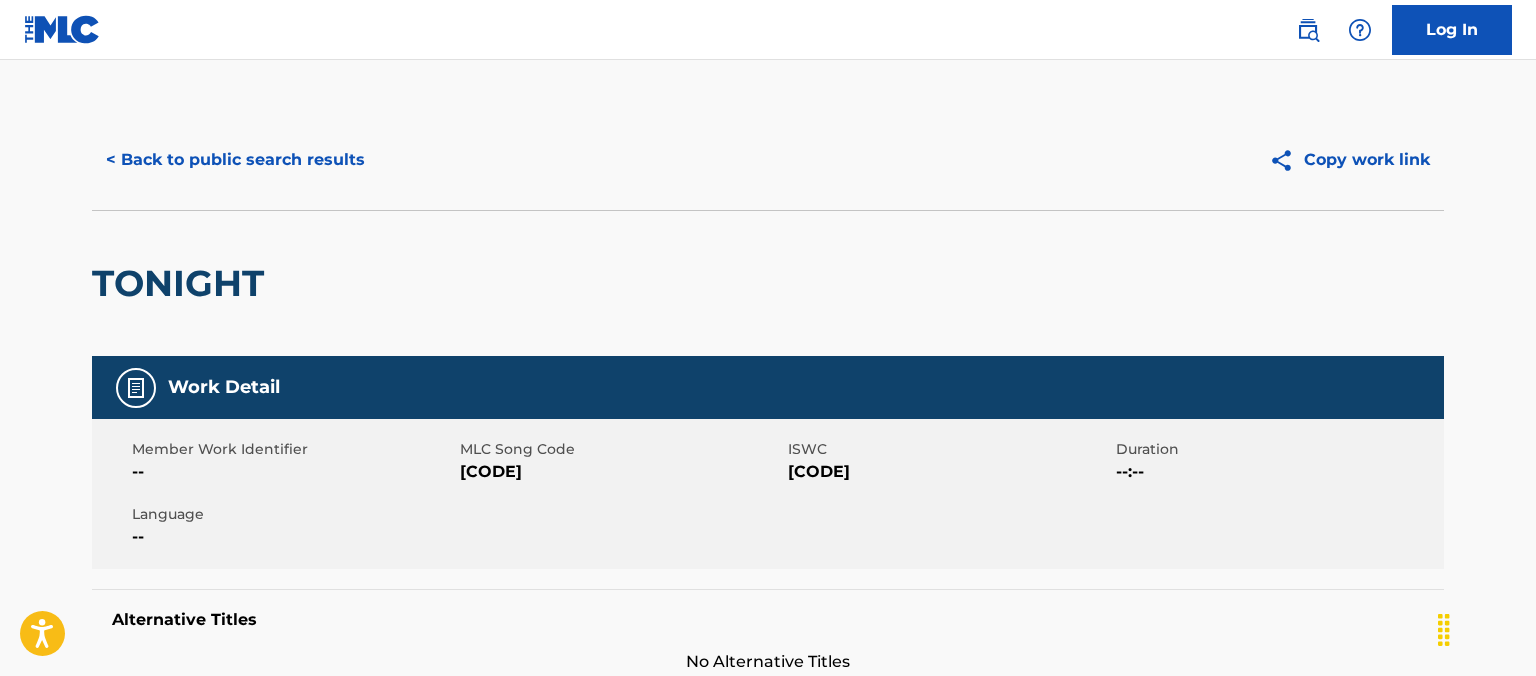 click on "< Back to public search results" at bounding box center [235, 160] 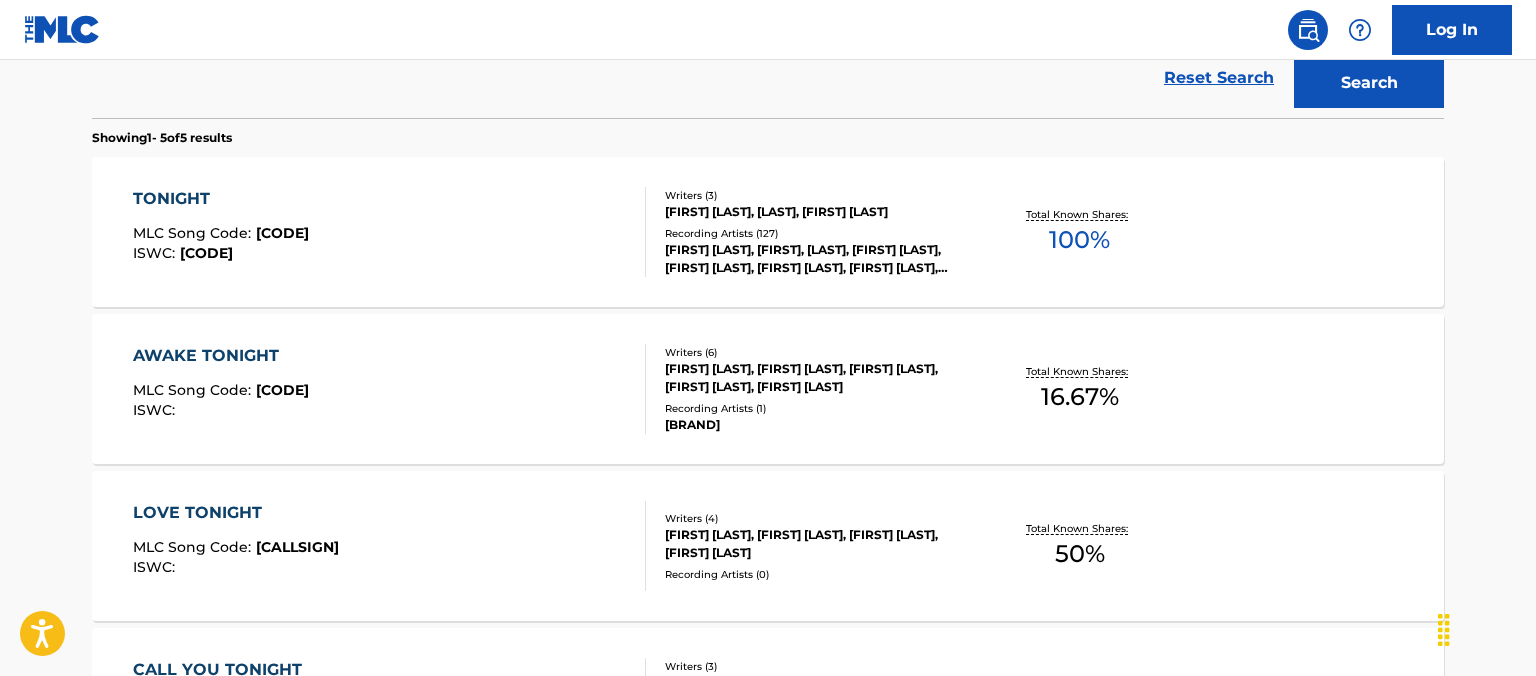 scroll, scrollTop: 475, scrollLeft: 0, axis: vertical 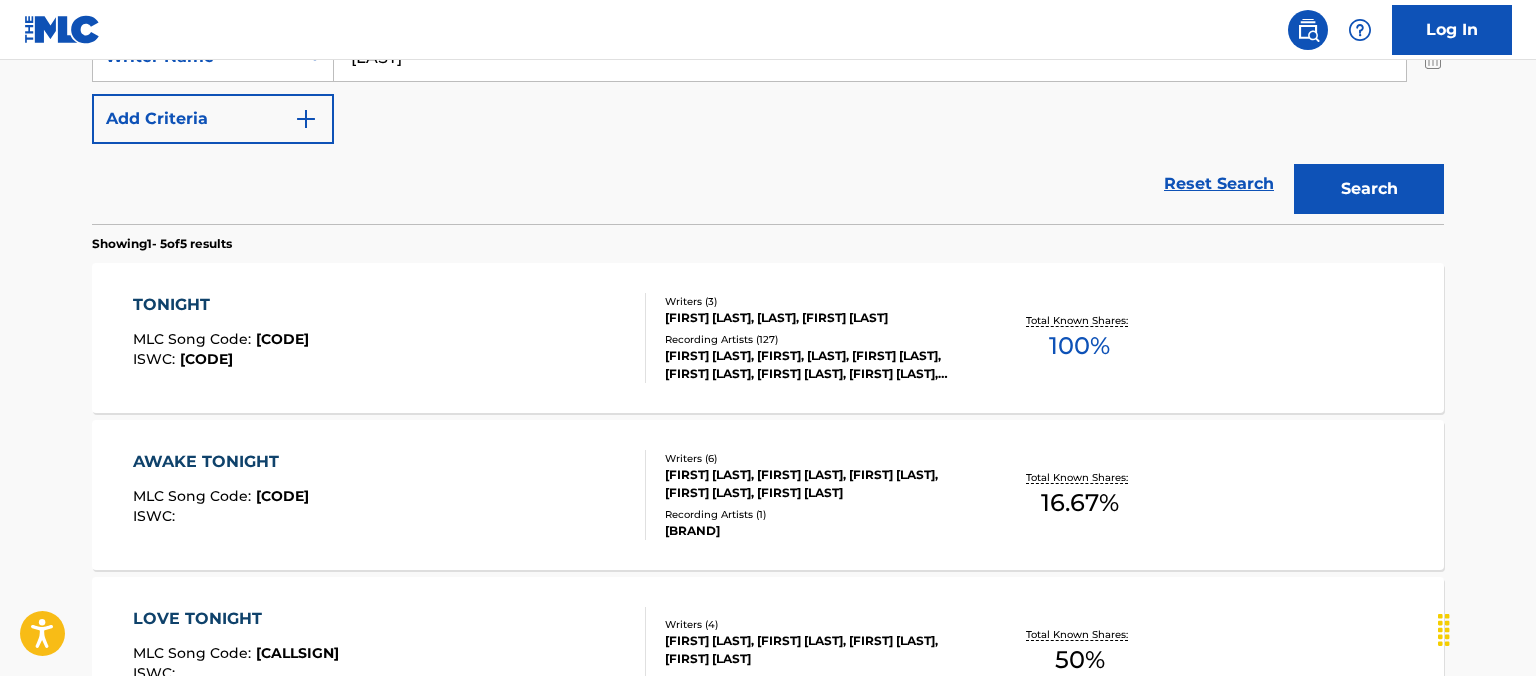 click on "Reset Search Search" at bounding box center (768, 184) 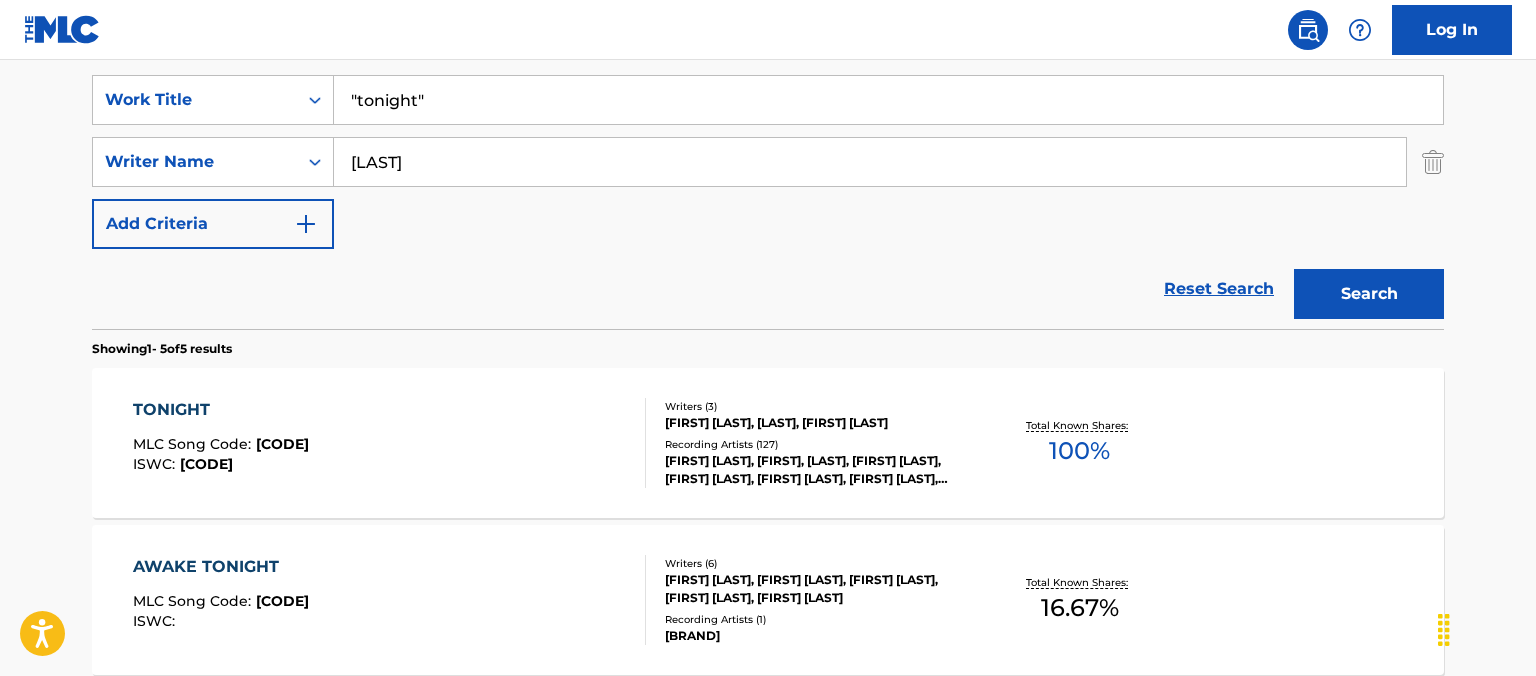 drag, startPoint x: 498, startPoint y: 149, endPoint x: 132, endPoint y: 122, distance: 366.99454 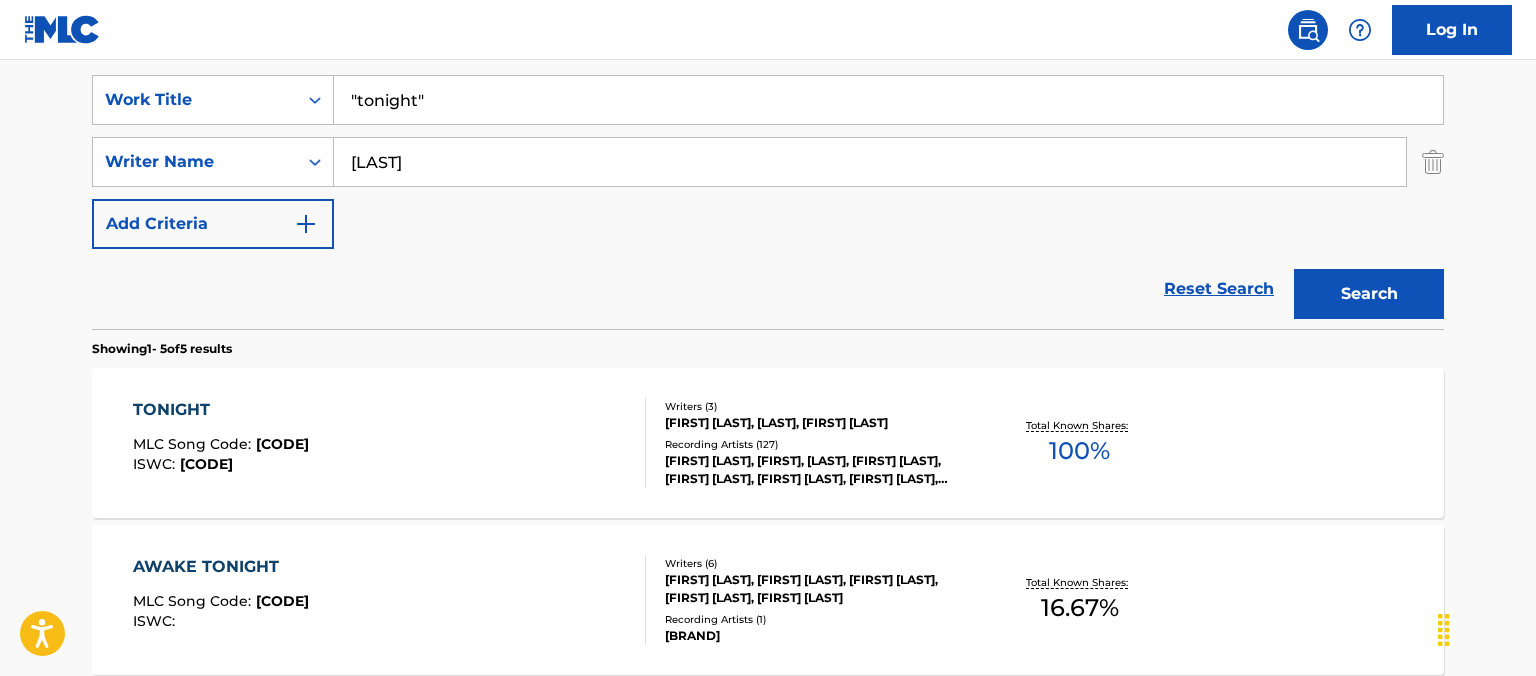 type on "[LAST]" 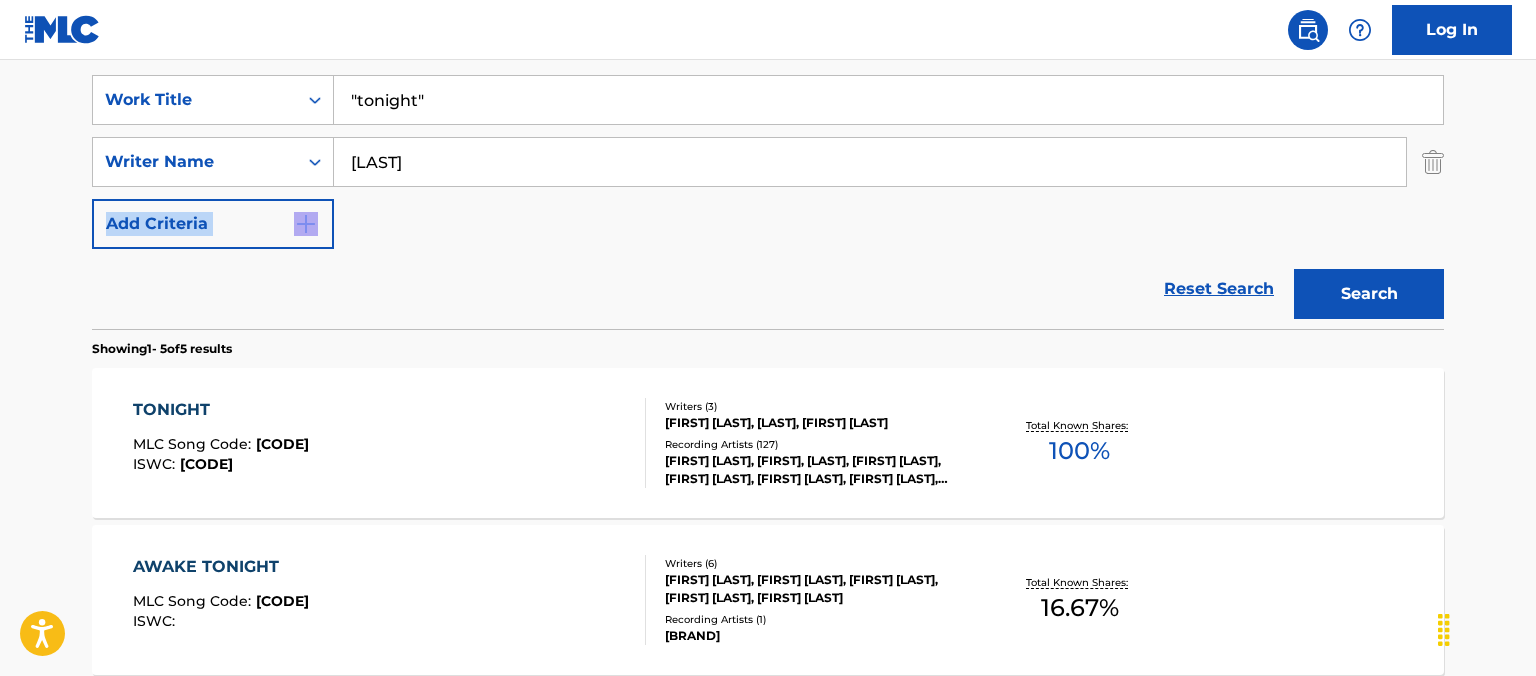 click on "SearchWithCriteria8bca3747-17bc-4e4b-8a63-3073d902fd22 Work Title "tonight" SearchWithCriteriace23ee4c-4b3b-4602-9ef3-f12ecb81a7ae Writer Name t98830 Add Criteria Reset Search Search" at bounding box center [768, 202] 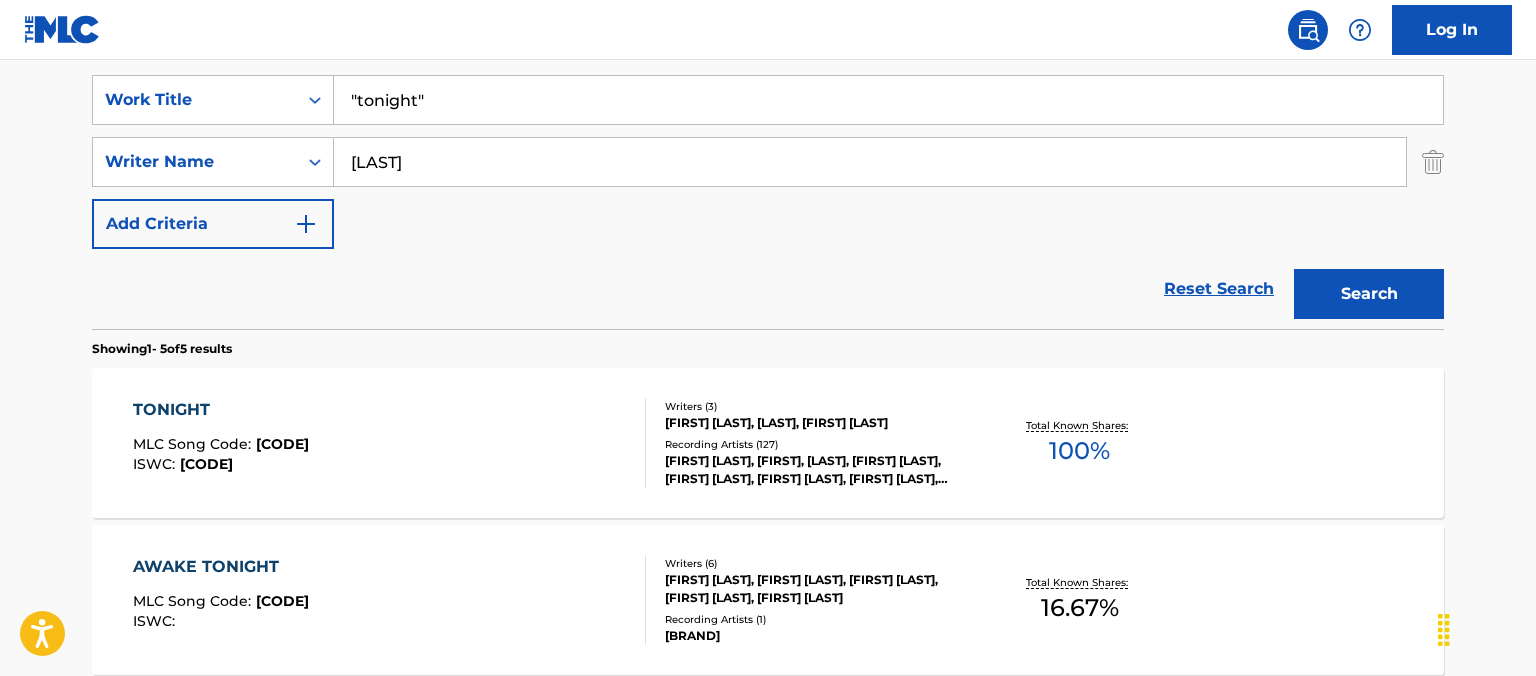 click on "Work Title "tonight" Writer Name [LAST] Add Criteria" at bounding box center (768, 162) 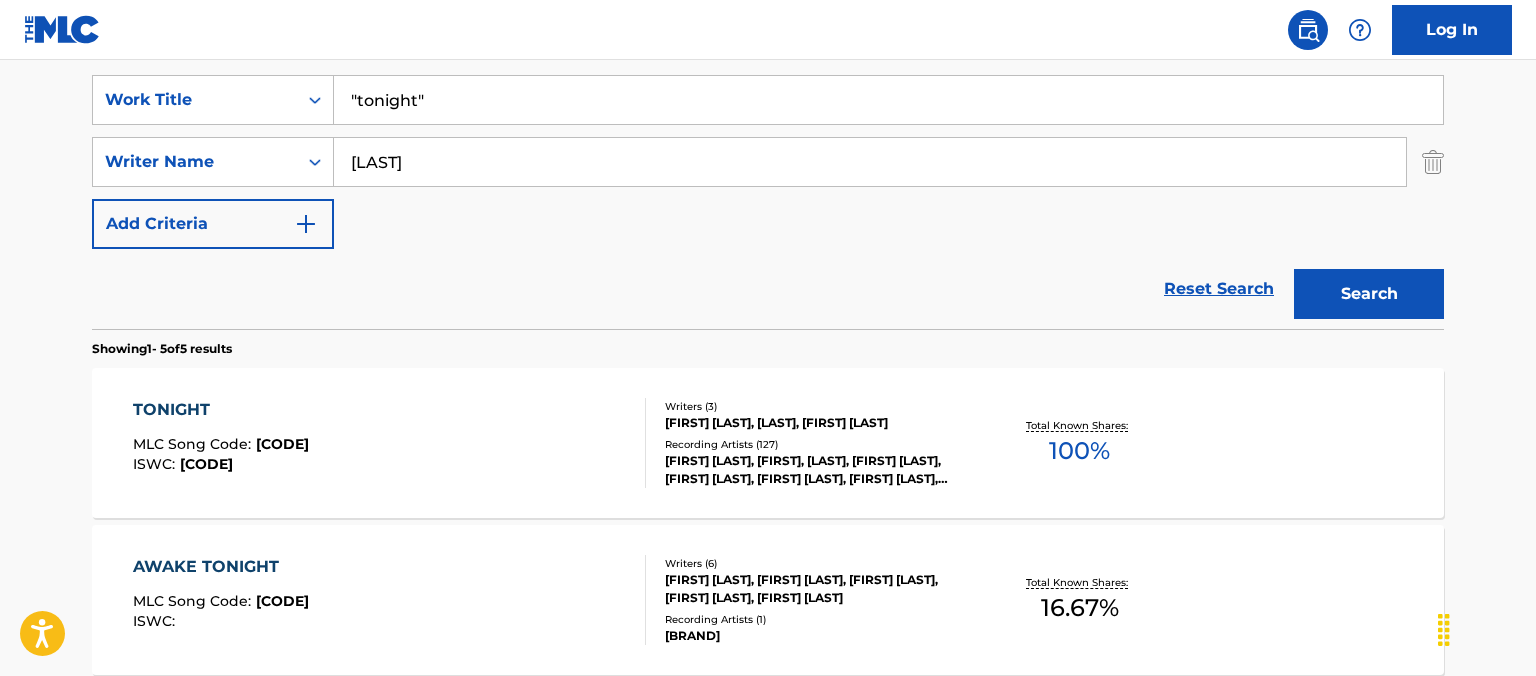 click on "Reset Search Search" at bounding box center [768, 289] 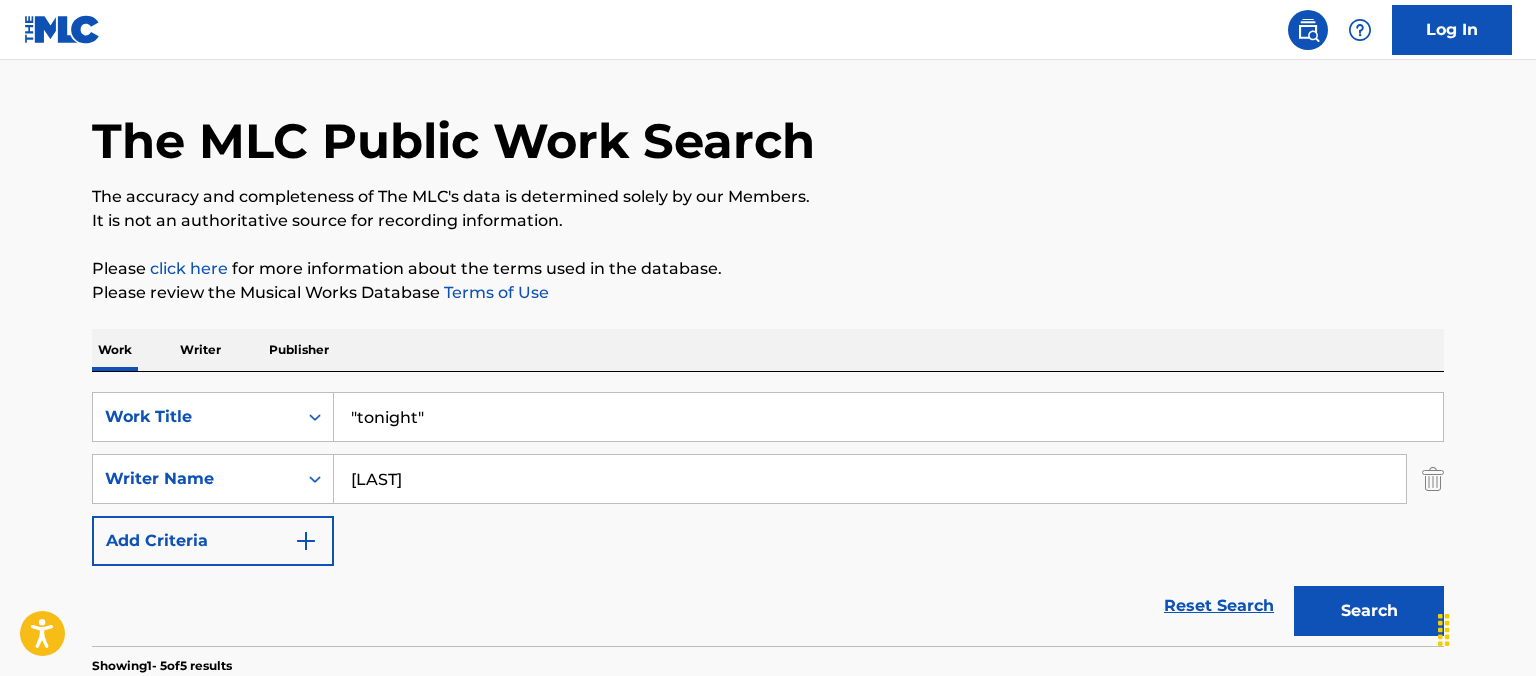 drag, startPoint x: 492, startPoint y: 419, endPoint x: 57, endPoint y: 359, distance: 439.11844 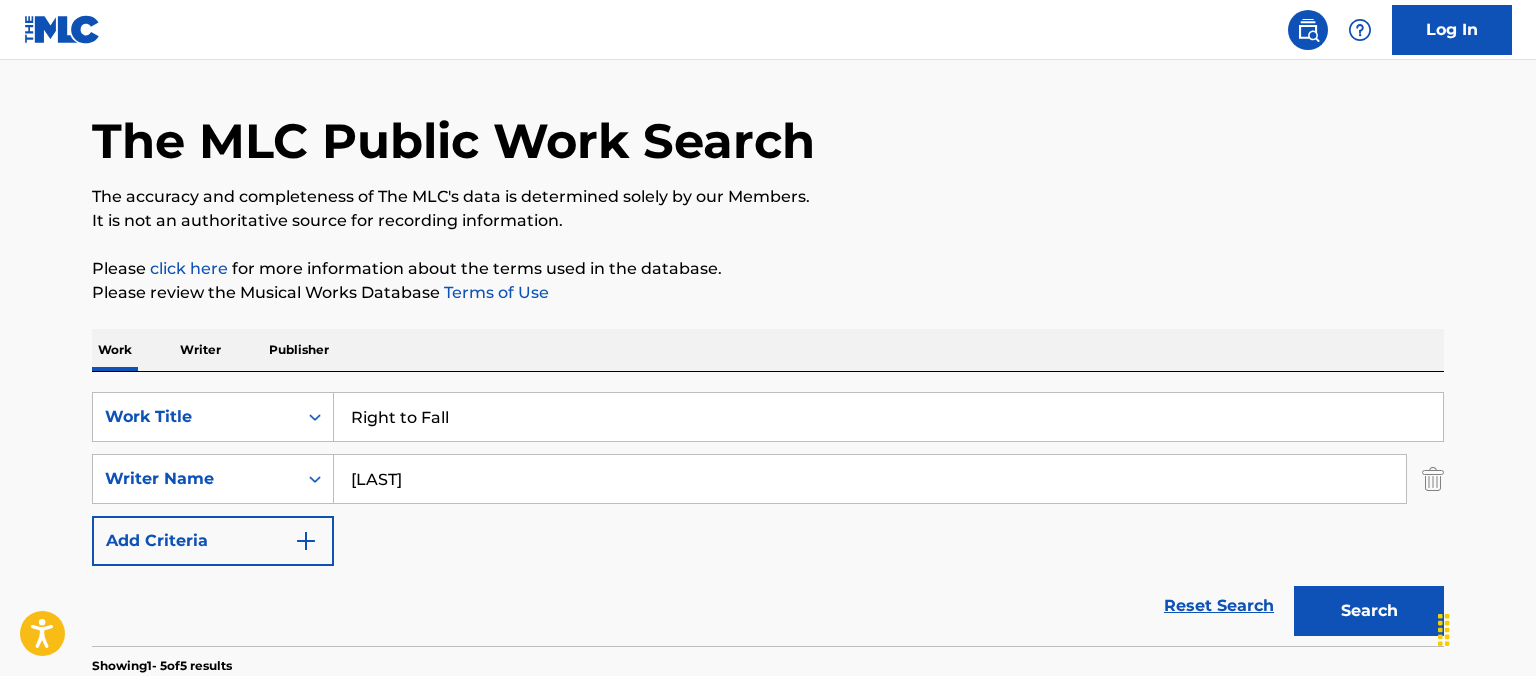 type on "Right to Fall" 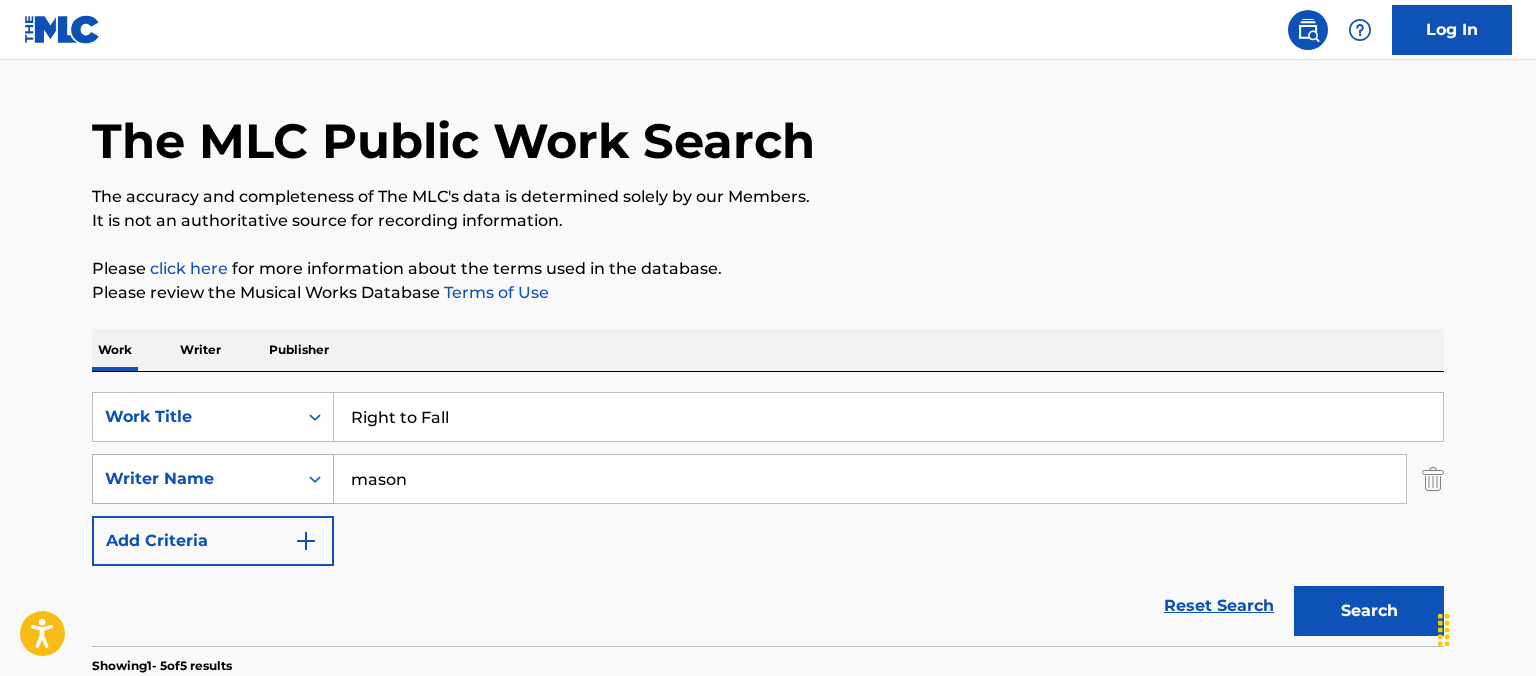 type on "mason" 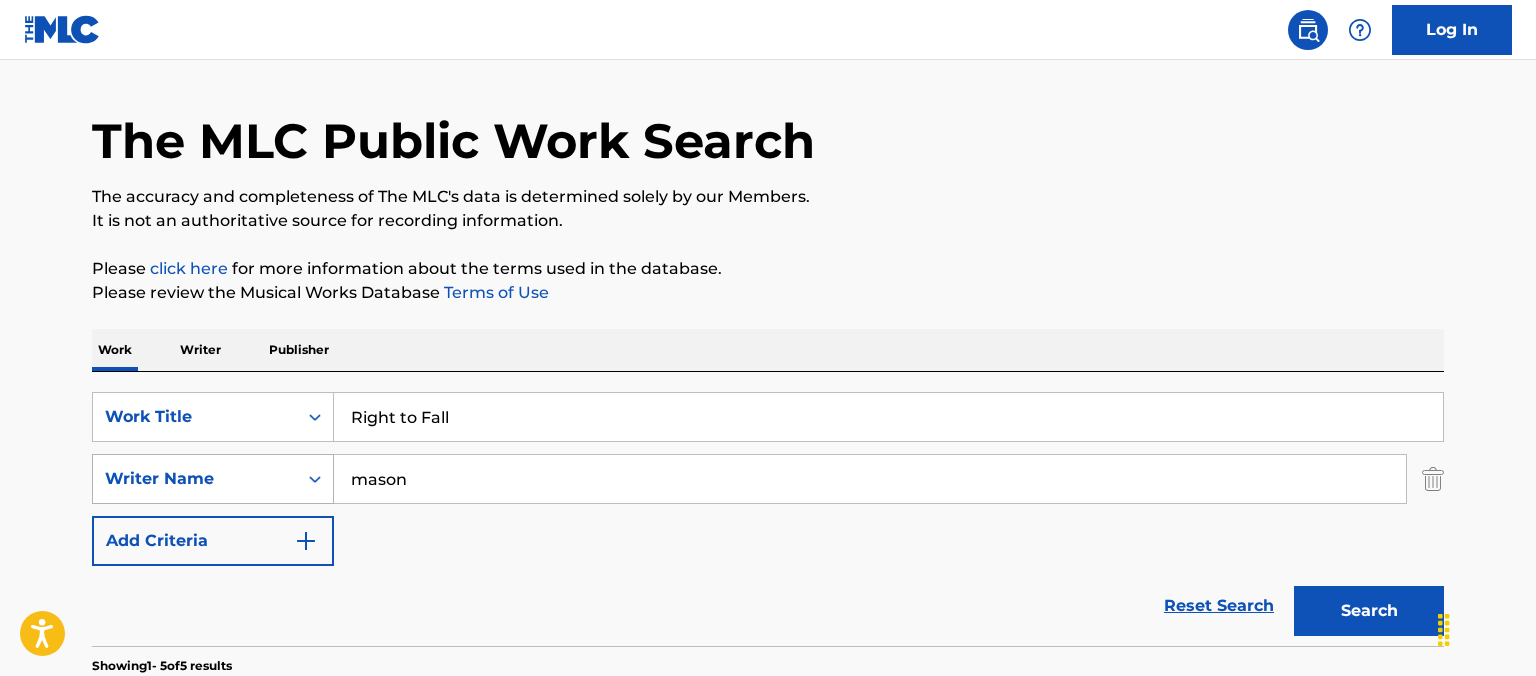 type on "Right to Fall" 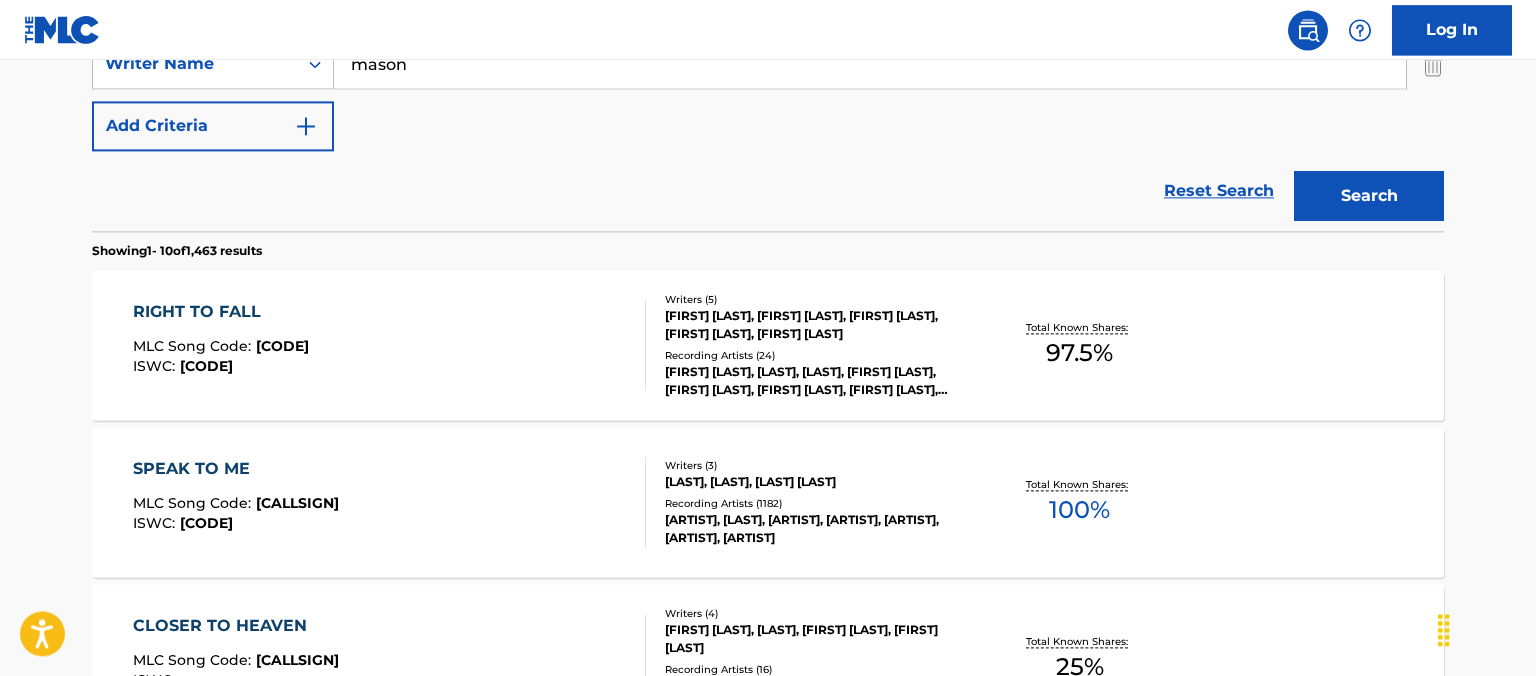 scroll, scrollTop: 574, scrollLeft: 0, axis: vertical 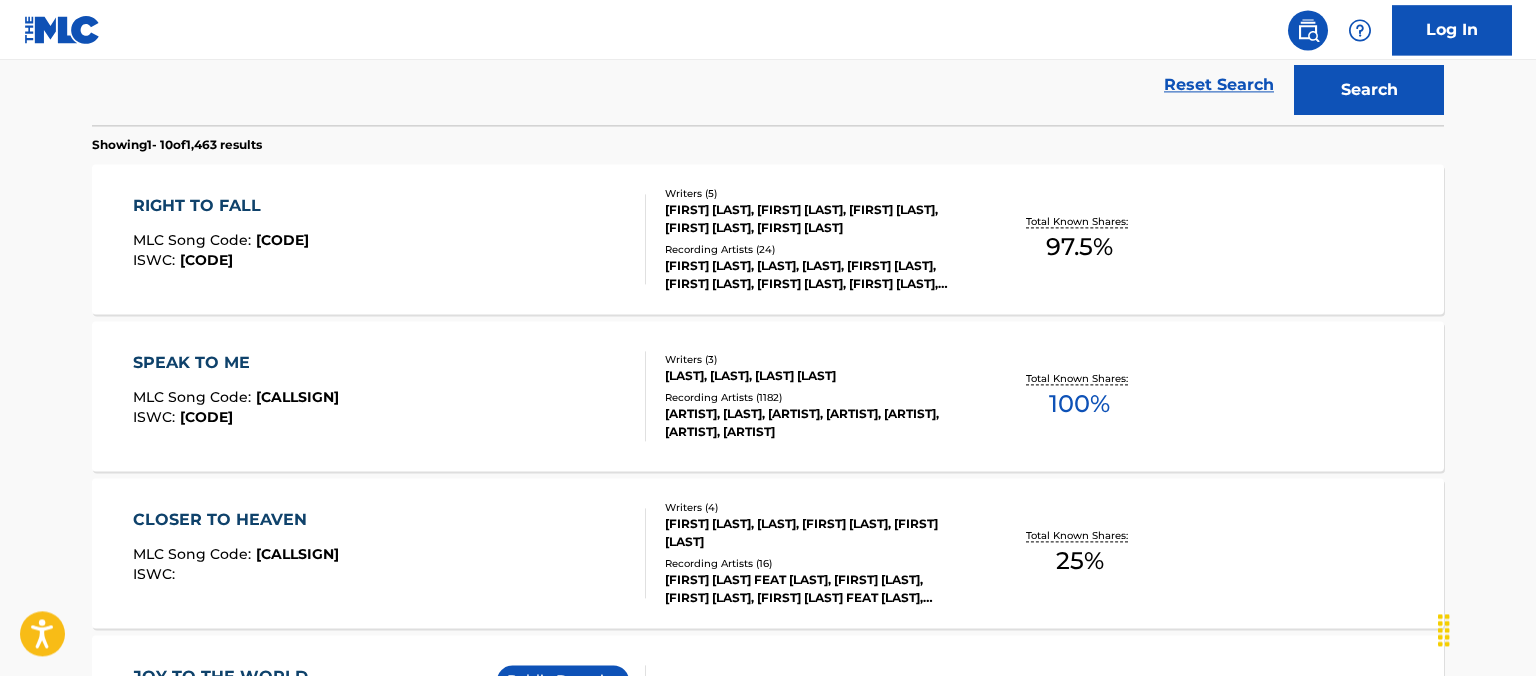 click on "RIGHT TO FALL MLC Song Code : [CODE] ISWC : [CODE]" at bounding box center (390, 239) 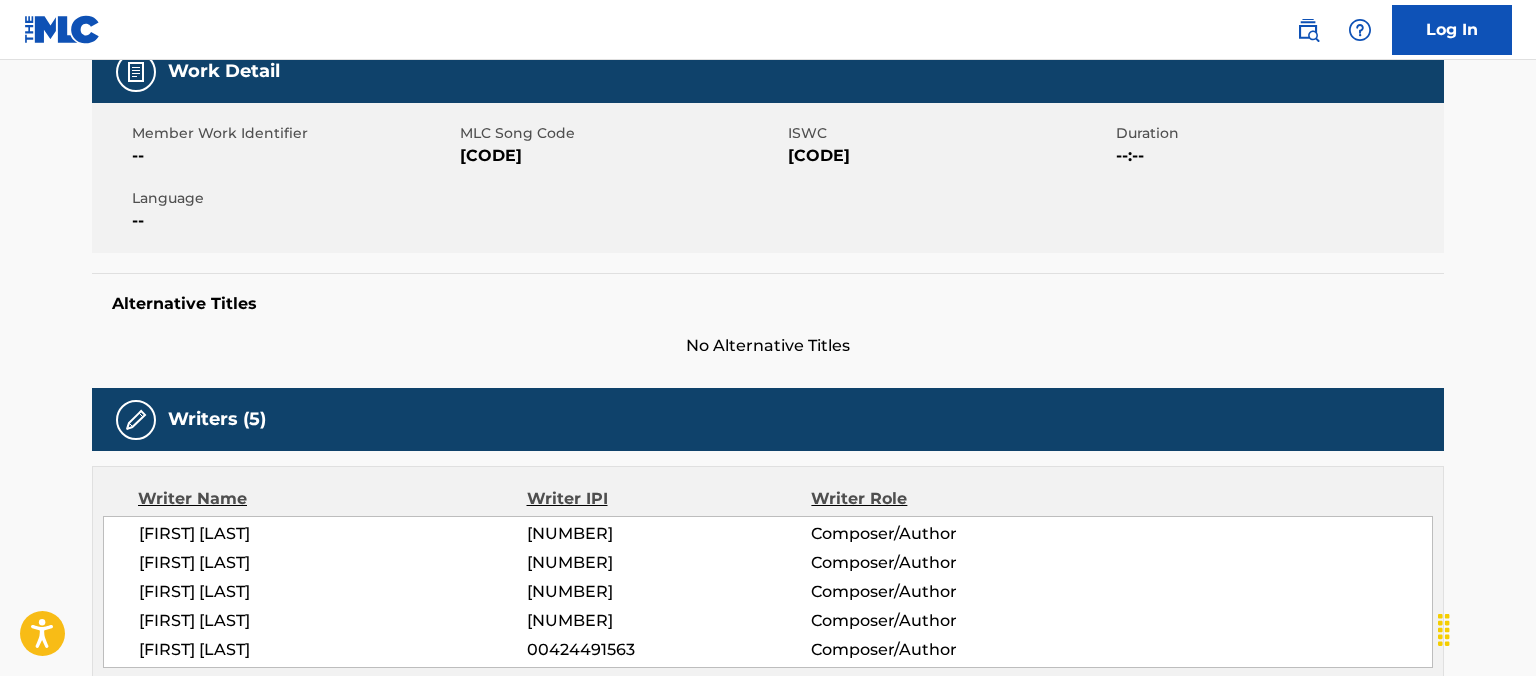 scroll, scrollTop: 211, scrollLeft: 0, axis: vertical 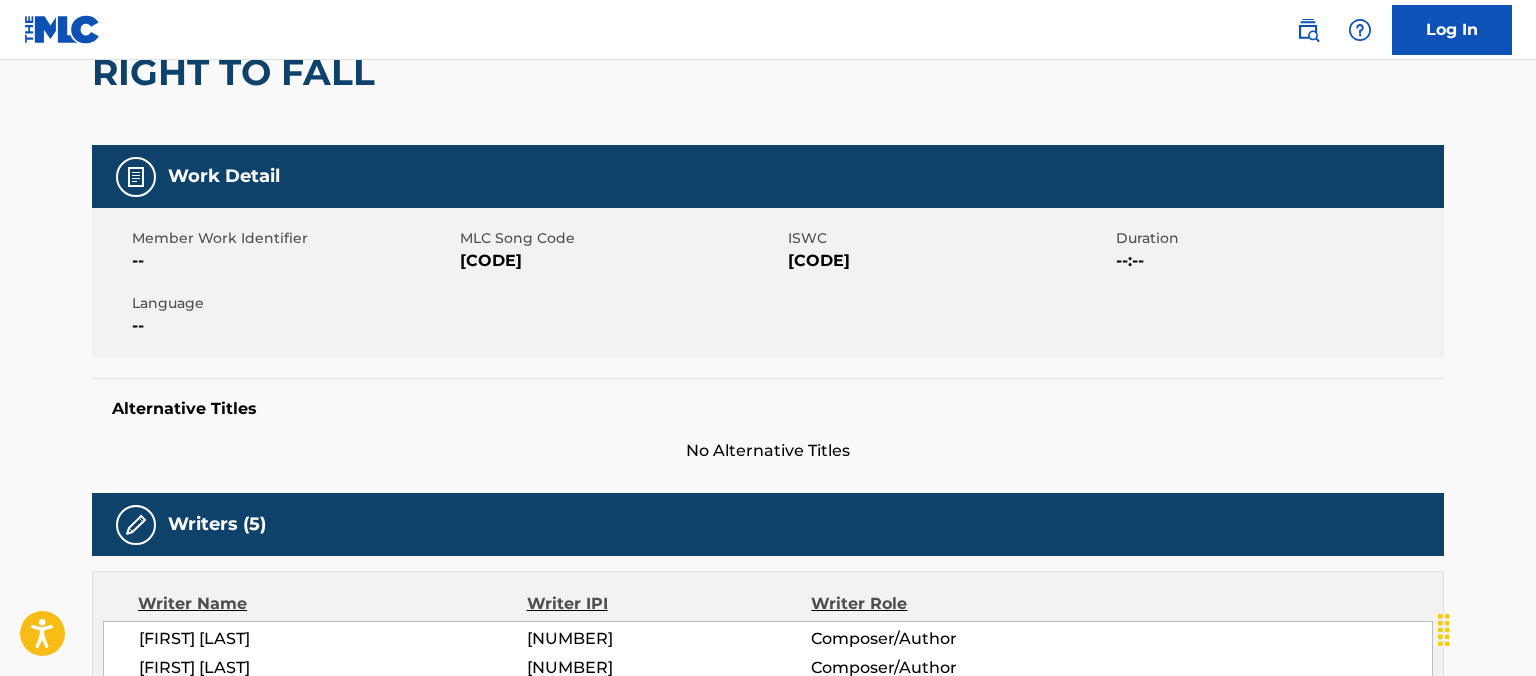 click on "[CODE]" at bounding box center [621, 261] 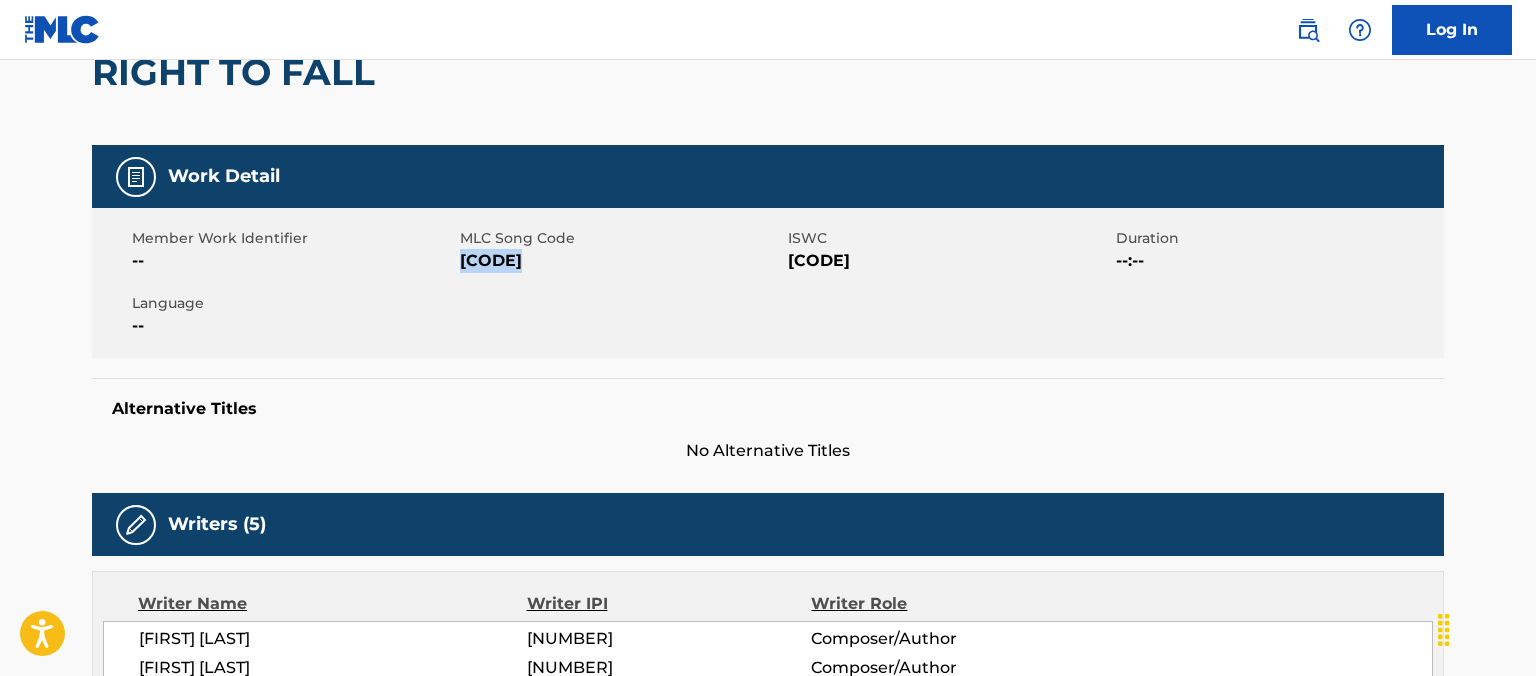 click on "[CODE]" at bounding box center [621, 261] 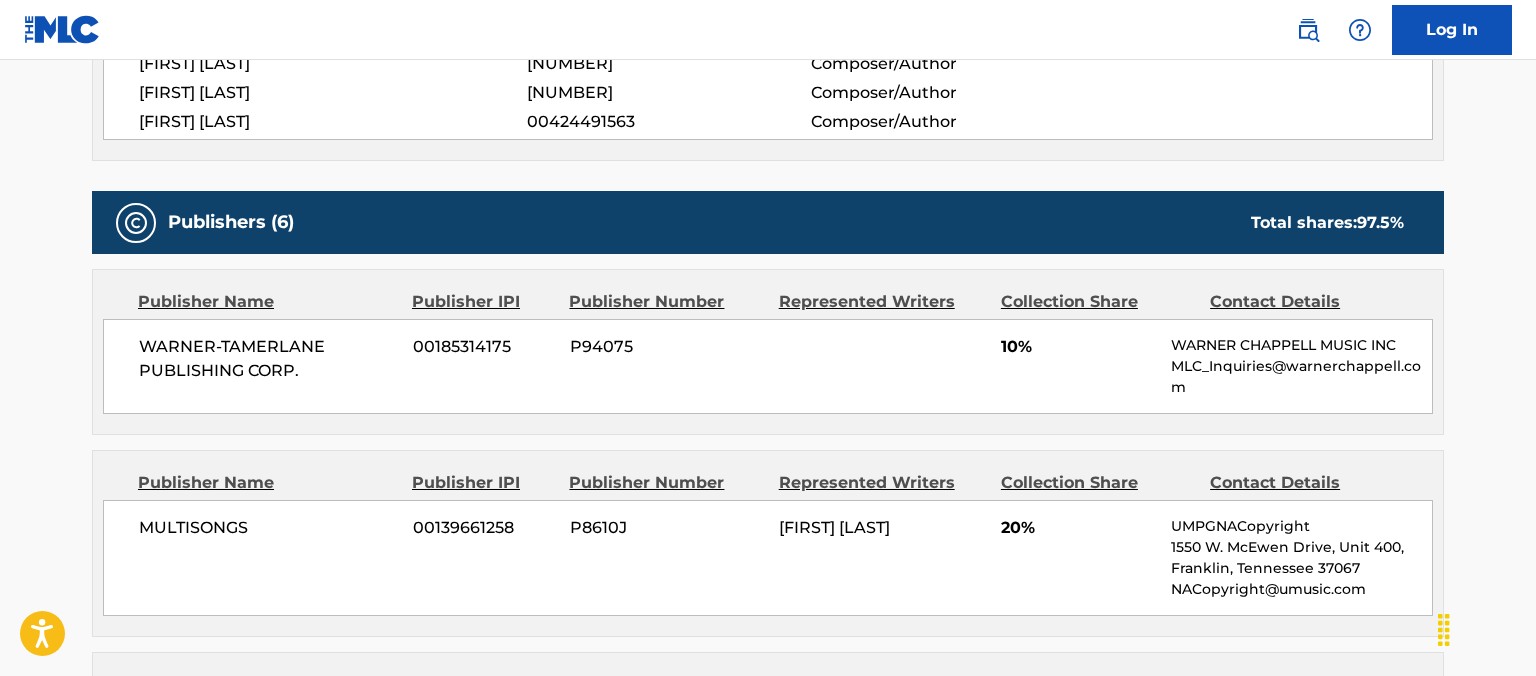 scroll, scrollTop: 211, scrollLeft: 0, axis: vertical 